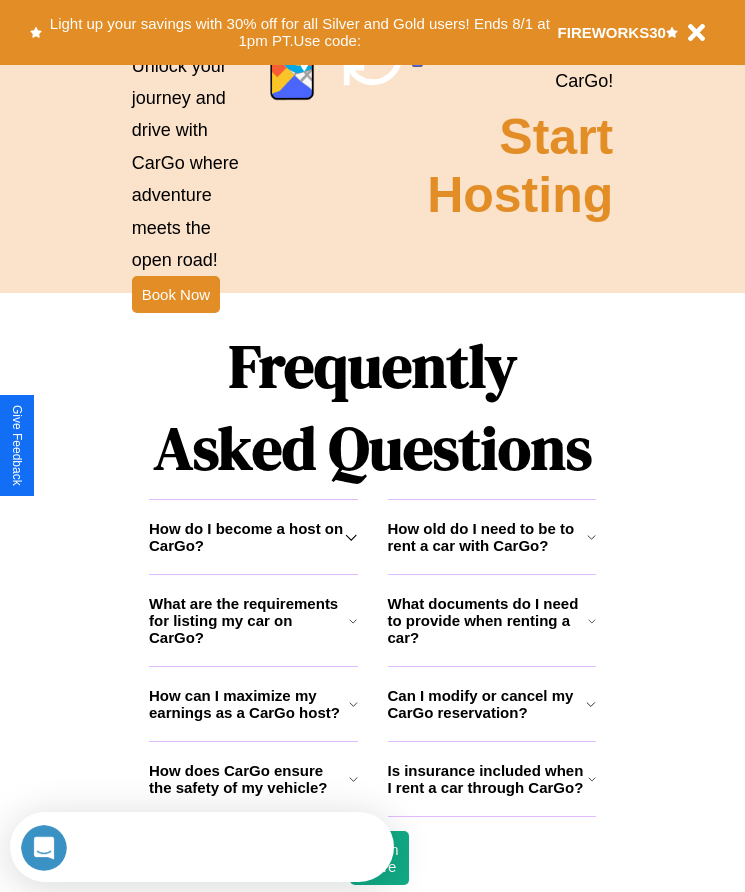 scroll, scrollTop: 2608, scrollLeft: 0, axis: vertical 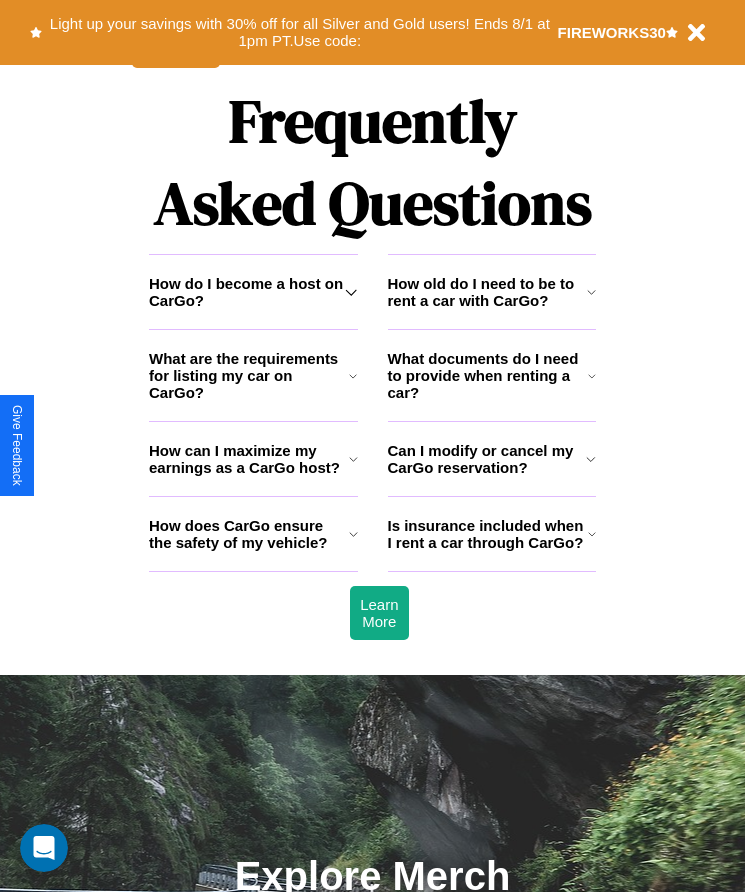click on "Is insurance included when I rent a car through CarGo?" at bounding box center (488, 534) 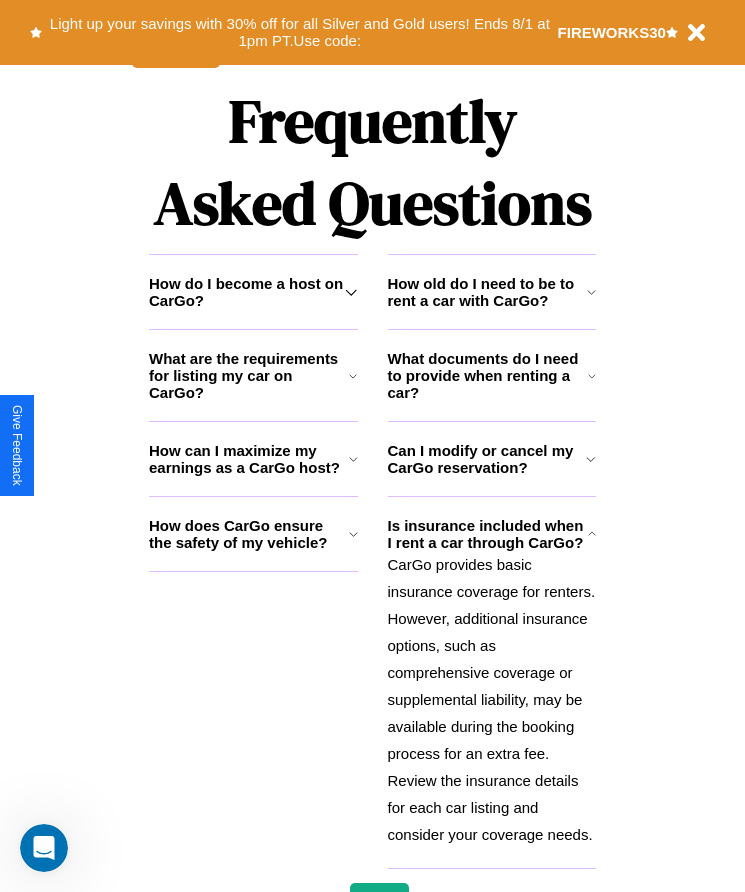 click 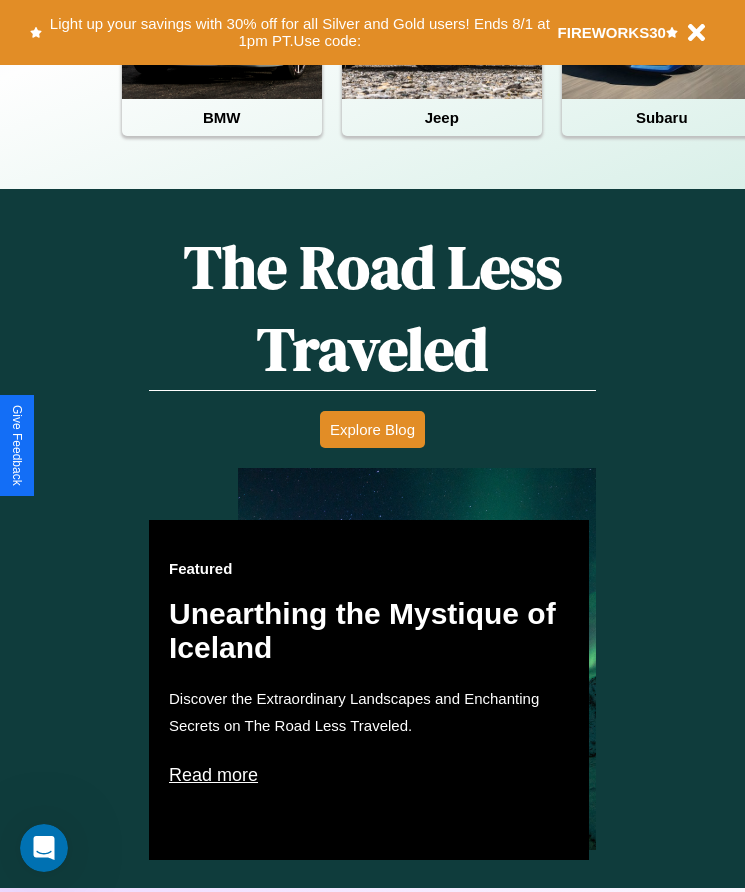 scroll, scrollTop: 817, scrollLeft: 0, axis: vertical 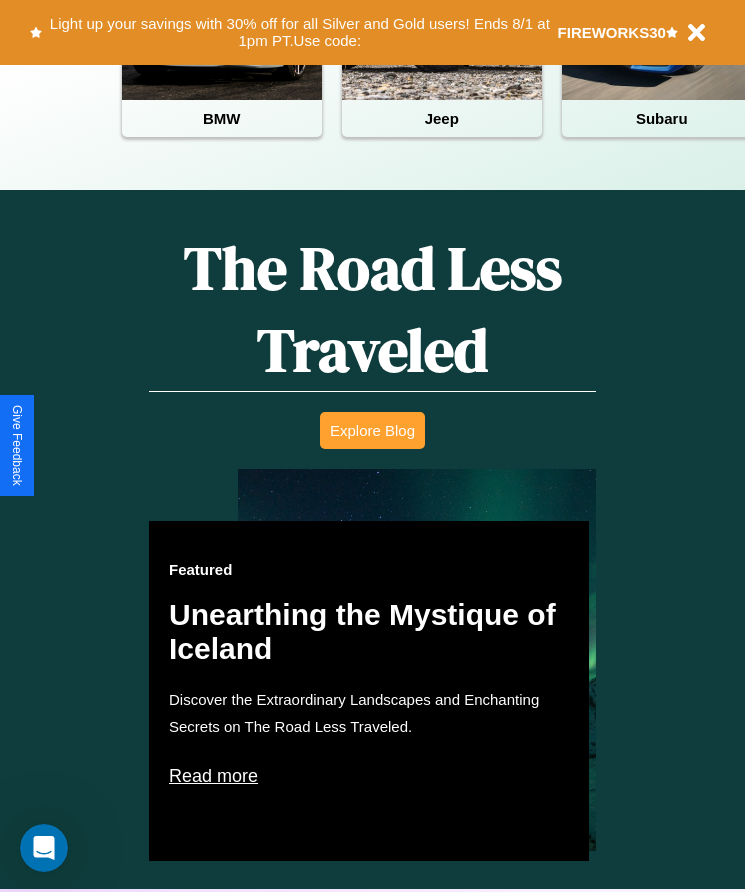 click on "Explore Blog" at bounding box center [372, 430] 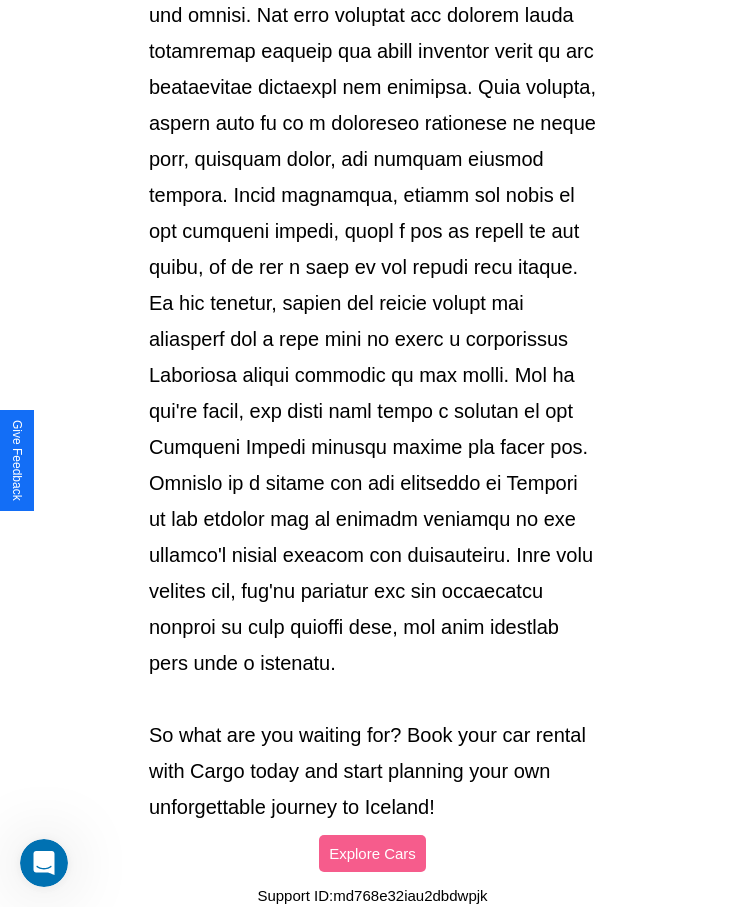 scroll, scrollTop: 2113, scrollLeft: 0, axis: vertical 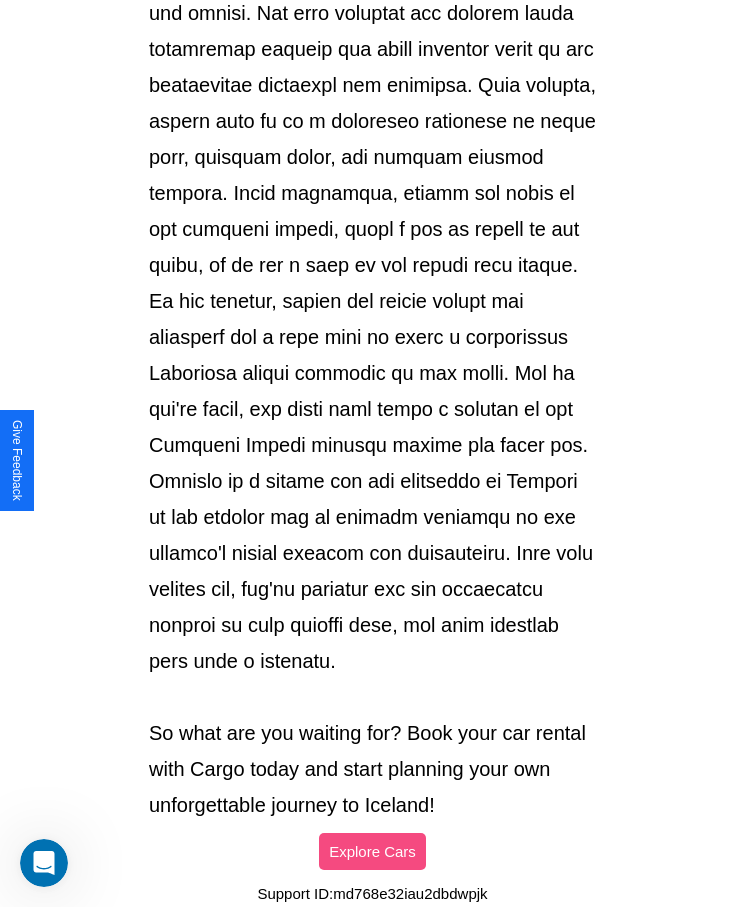click on "Explore Cars" at bounding box center [372, 851] 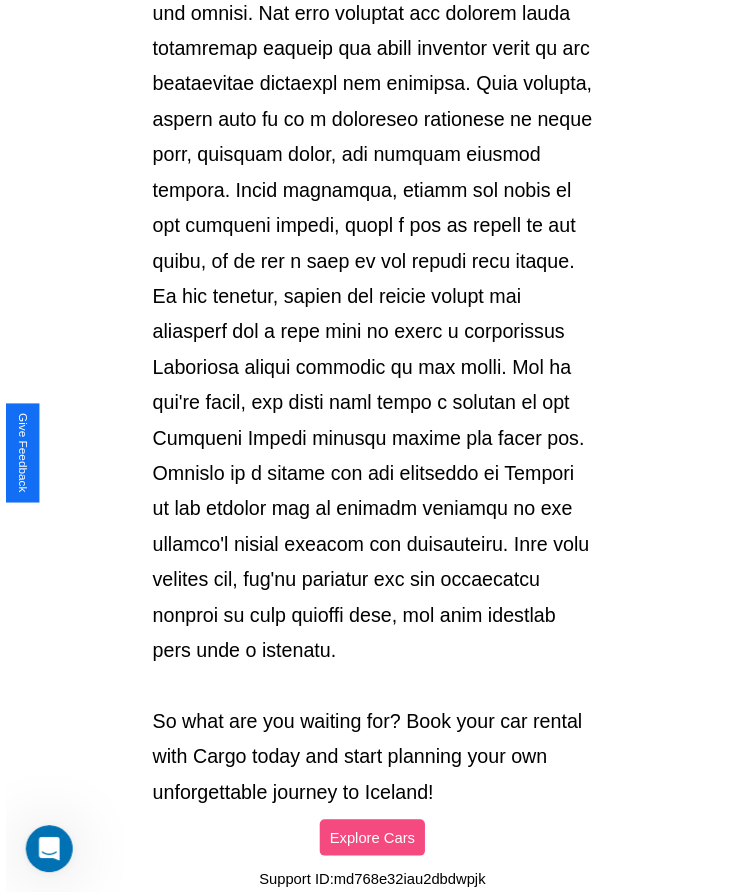 scroll, scrollTop: 817, scrollLeft: 0, axis: vertical 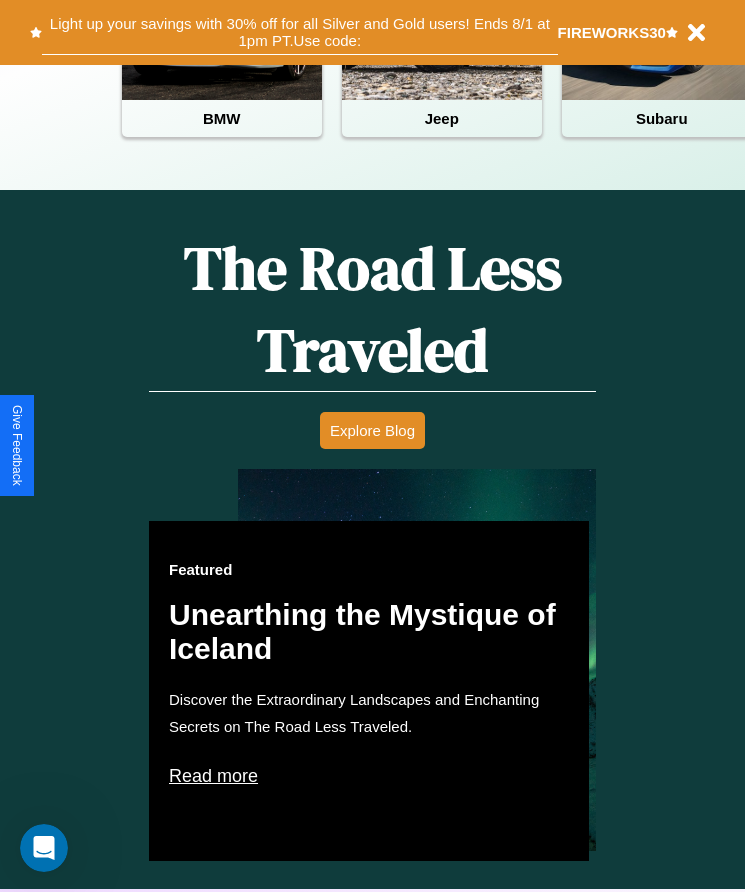 click on "Light up your savings with 30% off for all Silver and Gold users! Ends 8/1 at 1pm PT.  Use code:" at bounding box center [299, 32] 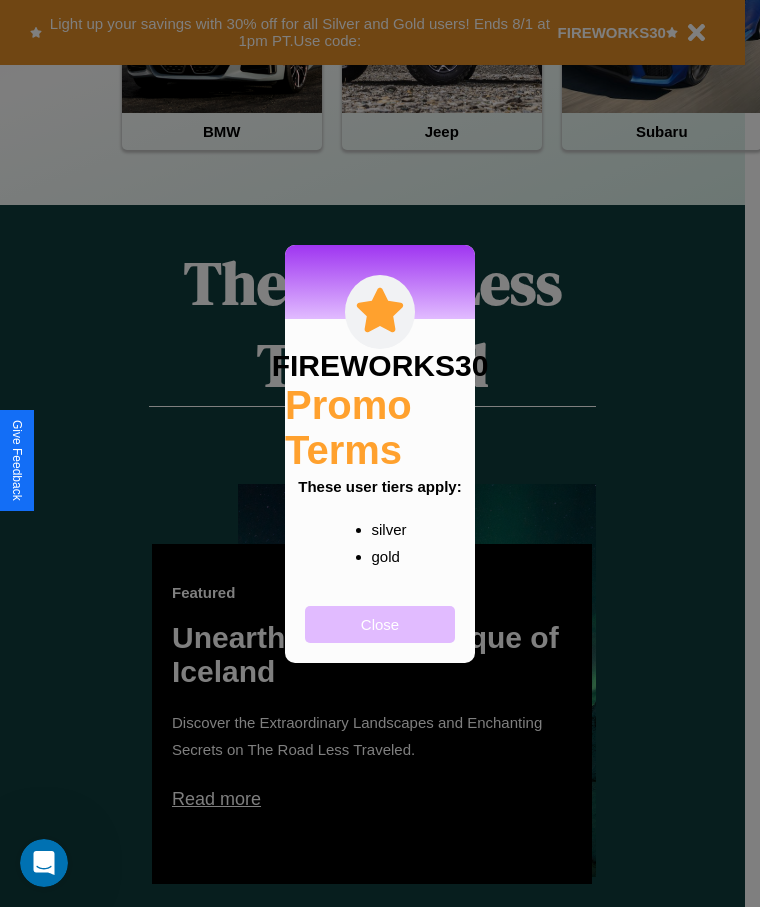 click on "Close" at bounding box center (380, 624) 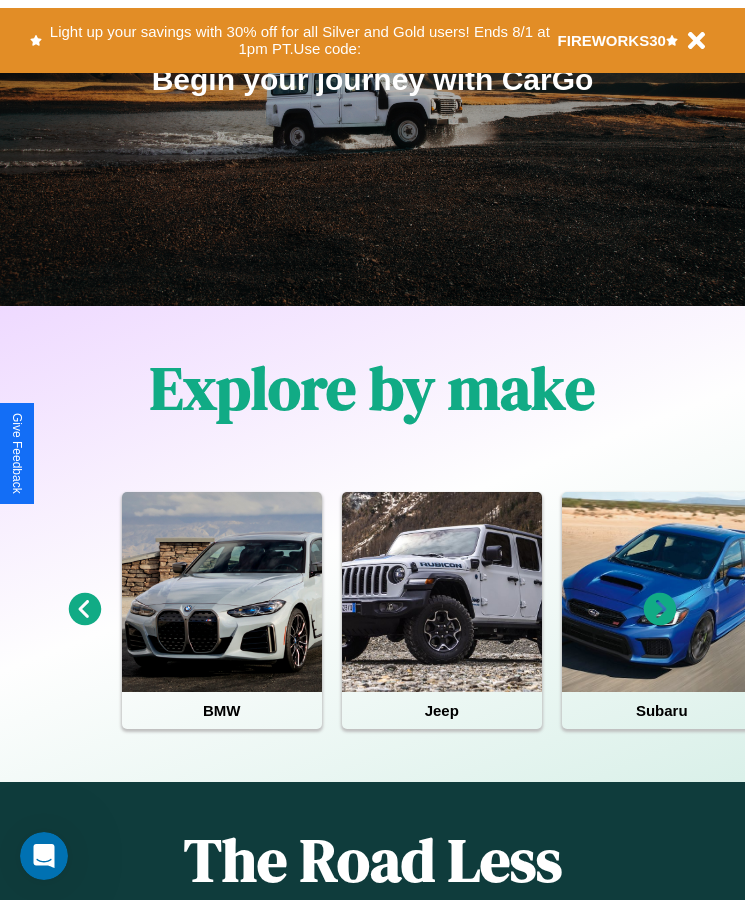 scroll, scrollTop: 0, scrollLeft: 0, axis: both 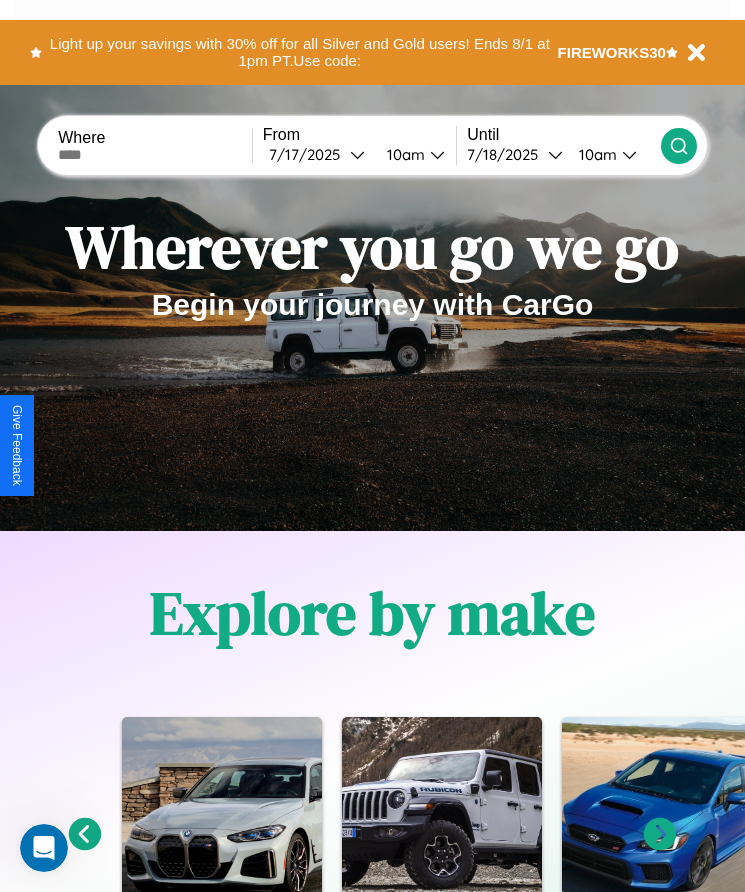 click at bounding box center [155, 155] 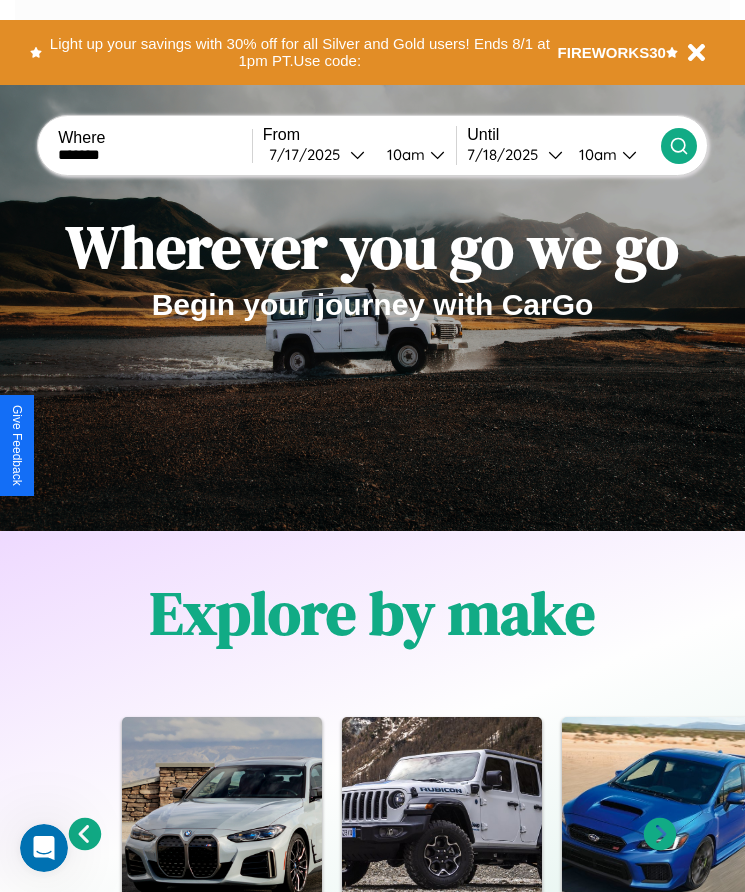 type on "*******" 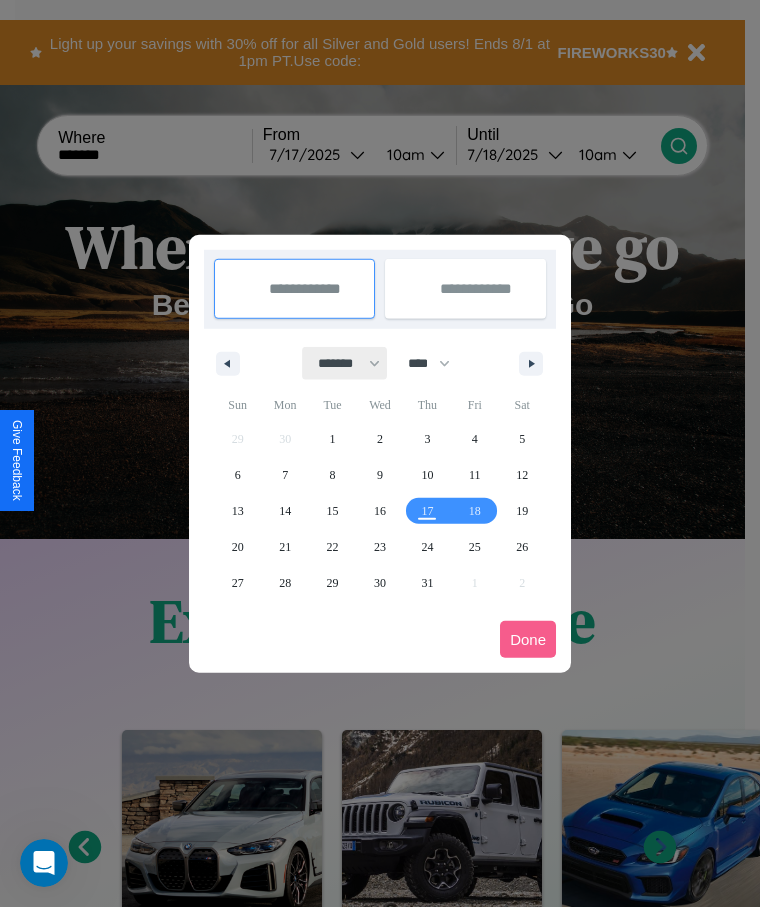 click on "******* ******** ***** ***** *** **** **** ****** ********* ******* ******** ********" at bounding box center (345, 363) 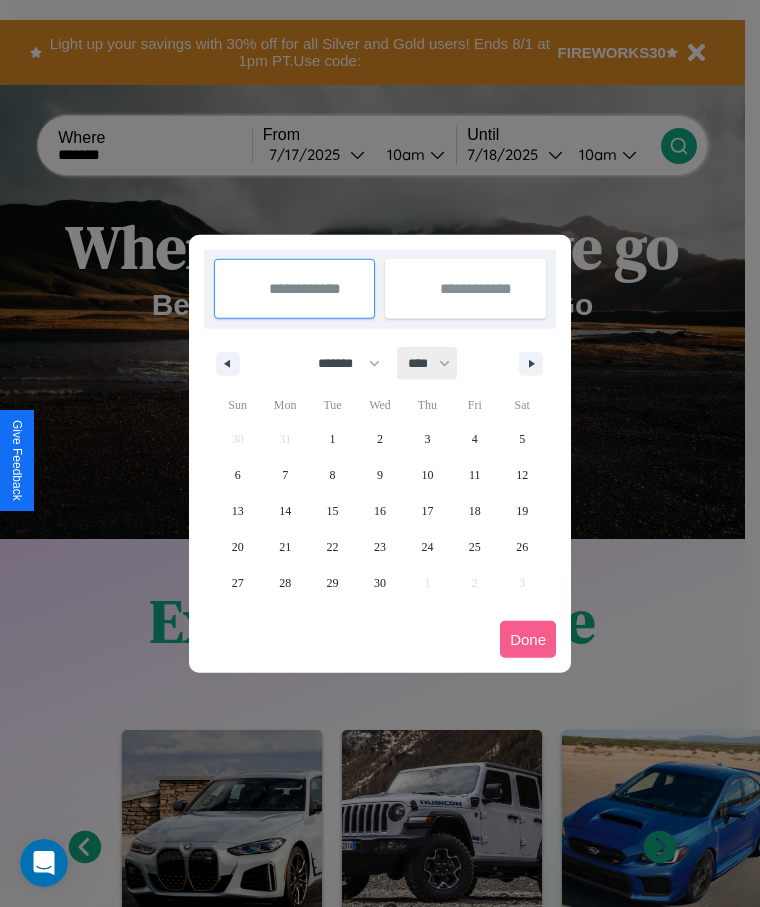 click on "**** **** **** **** **** **** **** **** **** **** **** **** **** **** **** **** **** **** **** **** **** **** **** **** **** **** **** **** **** **** **** **** **** **** **** **** **** **** **** **** **** **** **** **** **** **** **** **** **** **** **** **** **** **** **** **** **** **** **** **** **** **** **** **** **** **** **** **** **** **** **** **** **** **** **** **** **** **** **** **** **** **** **** **** **** **** **** **** **** **** **** **** **** **** **** **** **** **** **** **** **** **** **** **** **** **** **** **** **** **** **** **** **** **** **** **** **** **** **** **** ****" at bounding box center (428, 363) 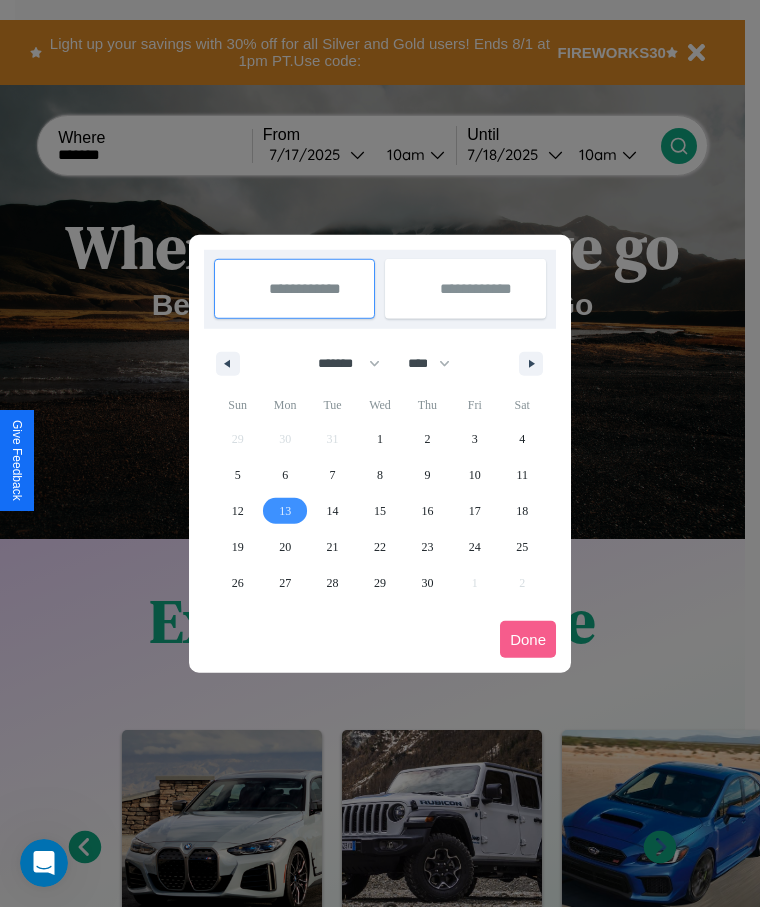 click on "13" at bounding box center (285, 511) 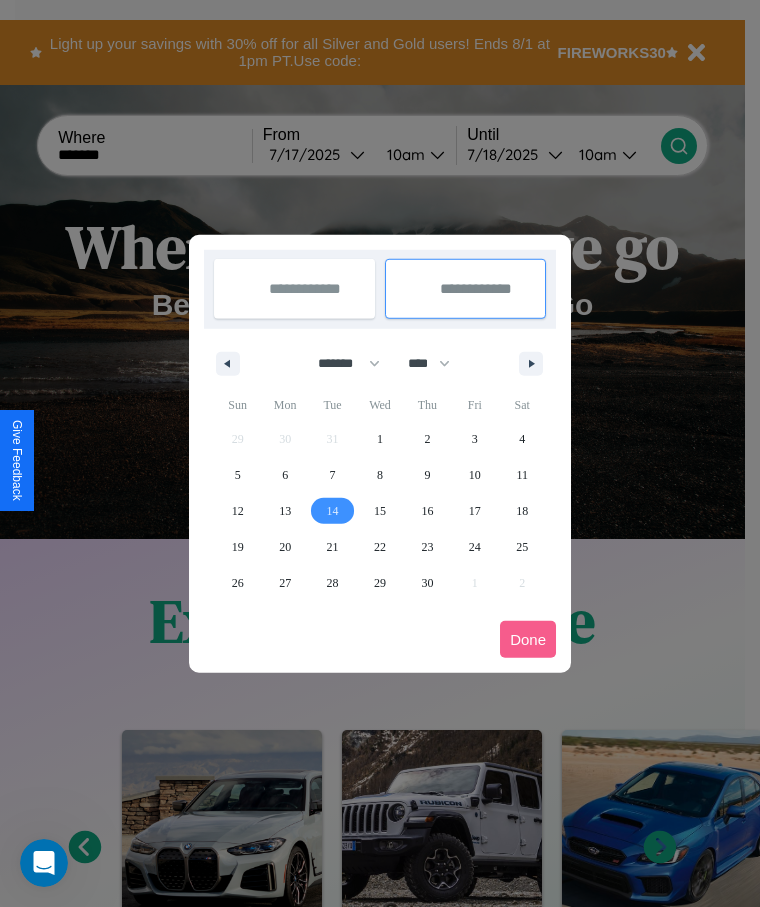 click on "14" at bounding box center [333, 511] 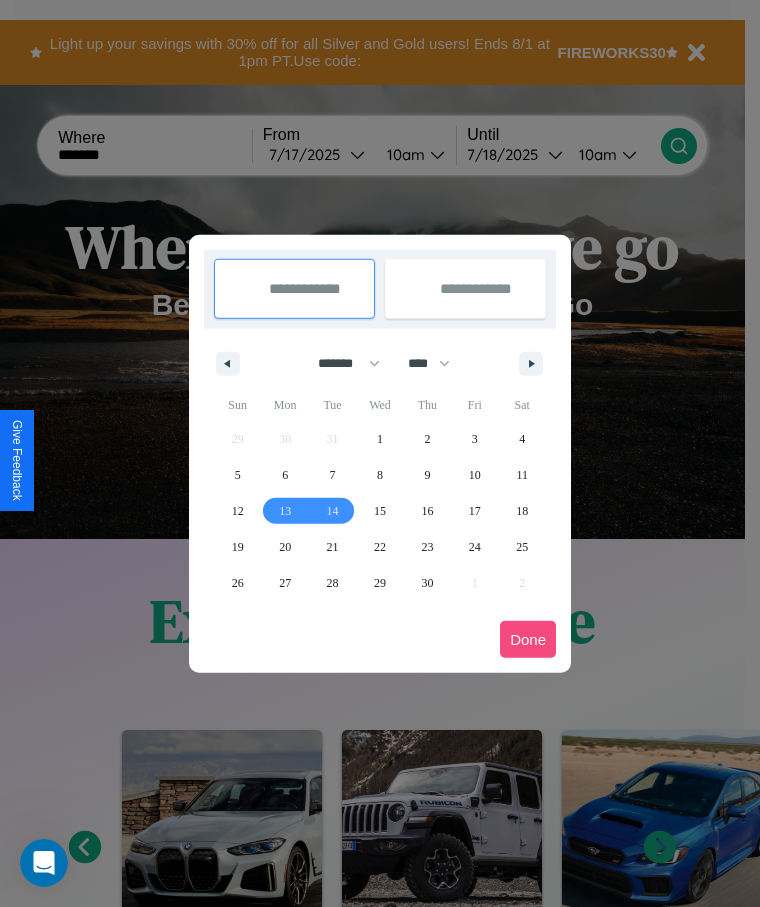 click on "Done" at bounding box center (528, 639) 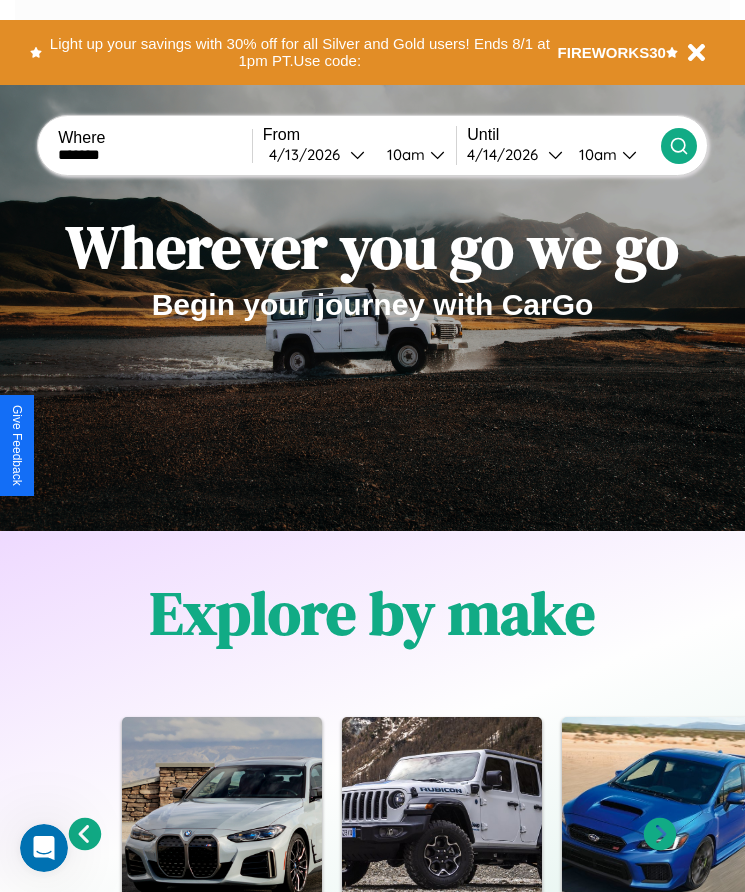 click on "10am" at bounding box center [403, 154] 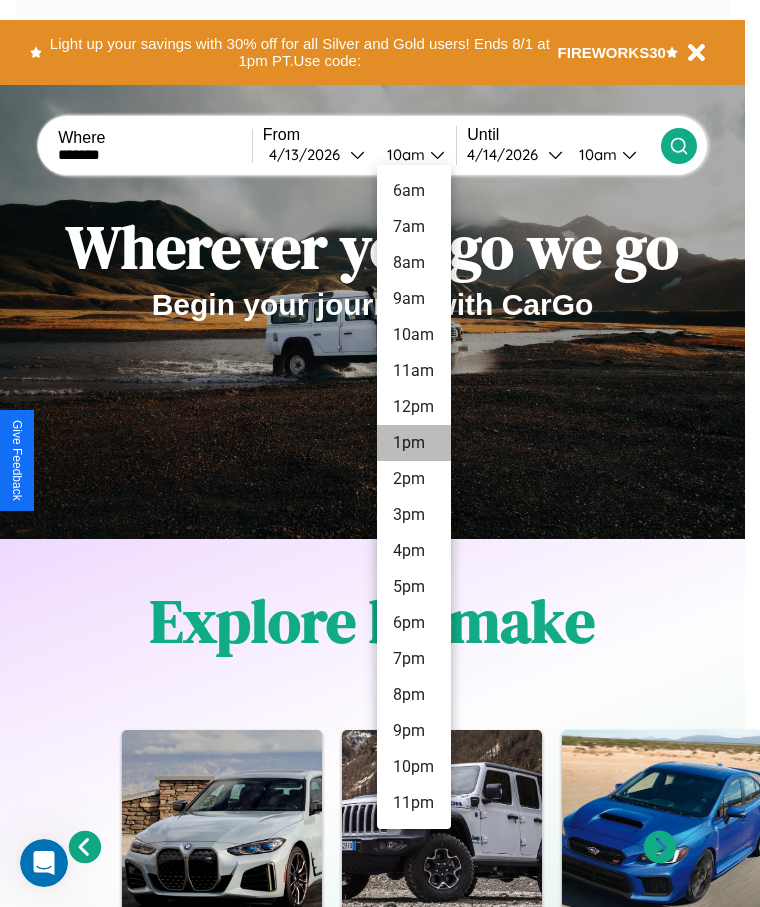 click on "1pm" at bounding box center (414, 443) 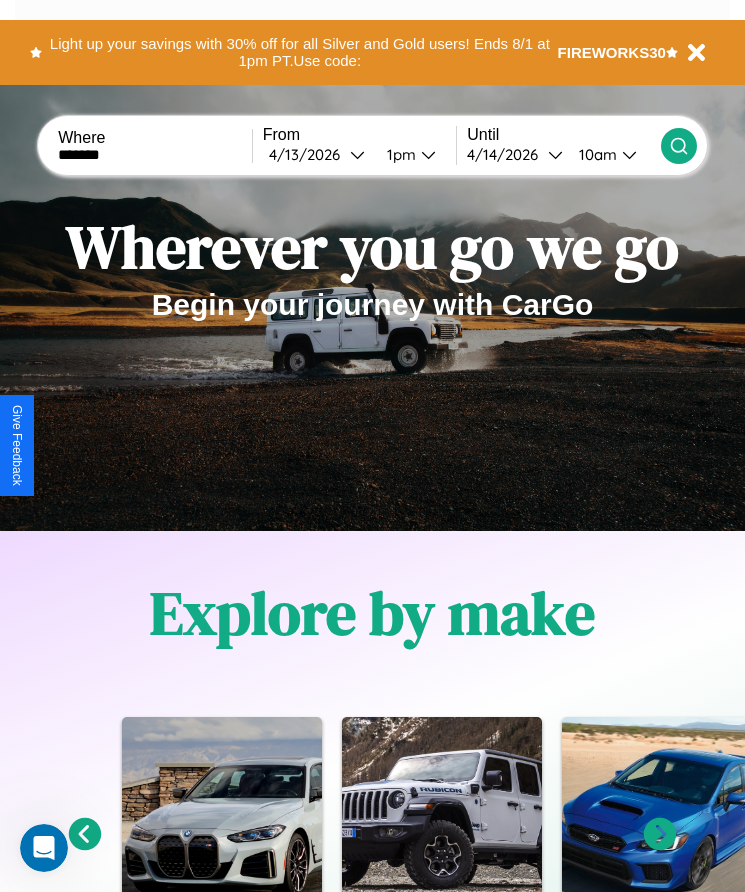 click on "10am" at bounding box center [595, 154] 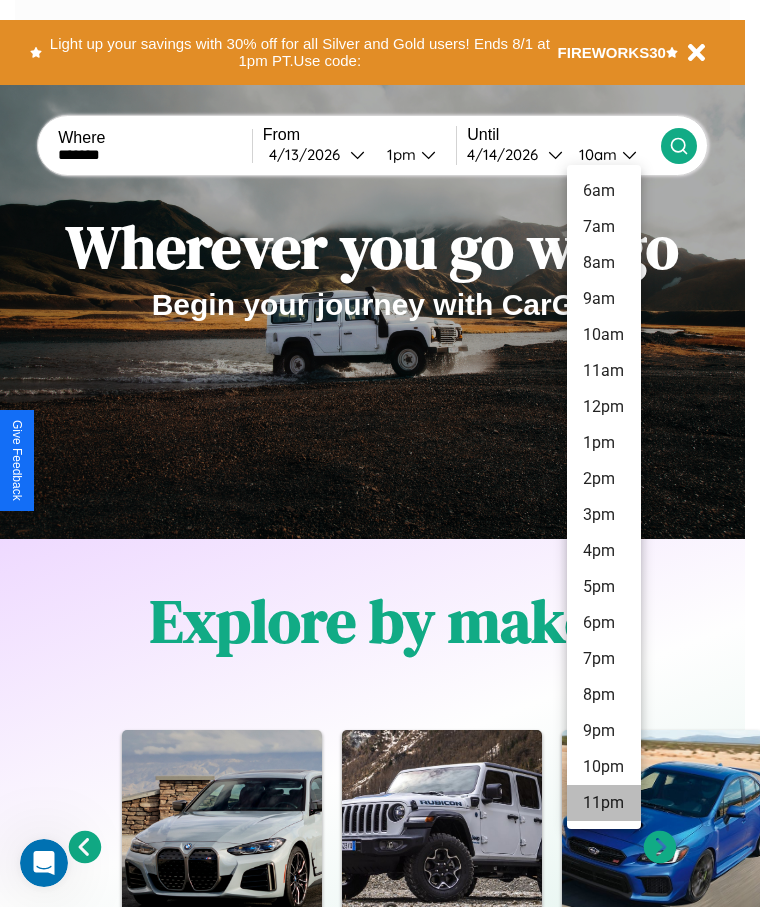 click on "11pm" at bounding box center (604, 803) 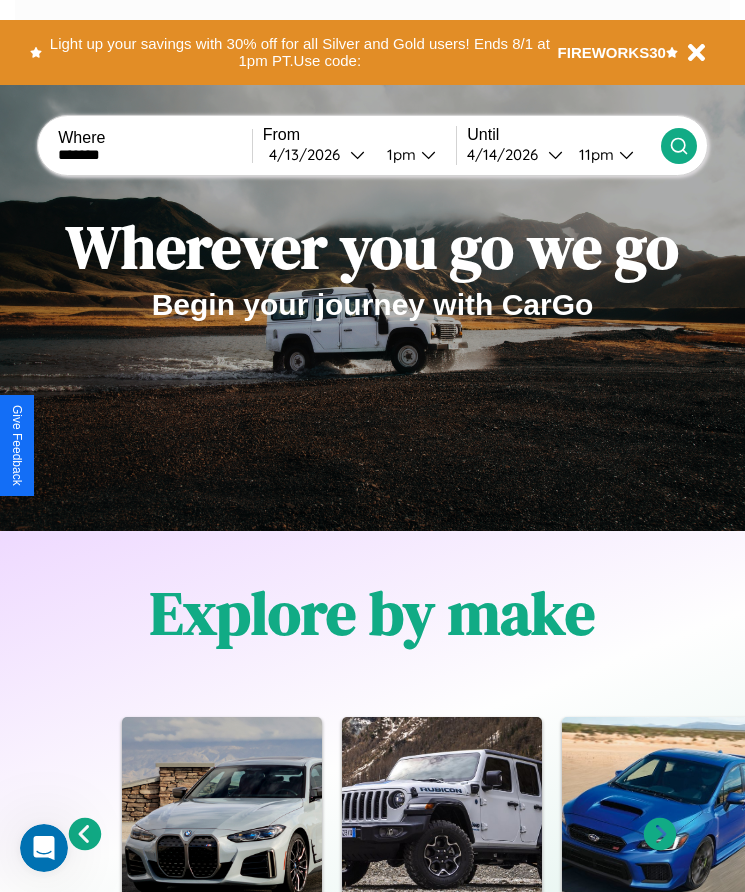 click 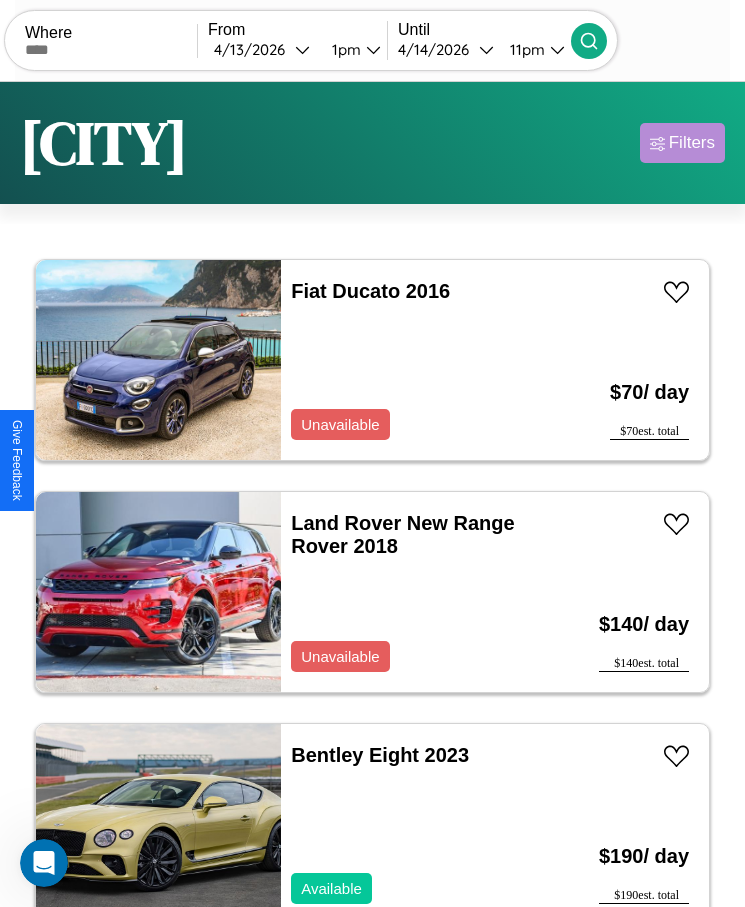 click on "Filters" at bounding box center [692, 143] 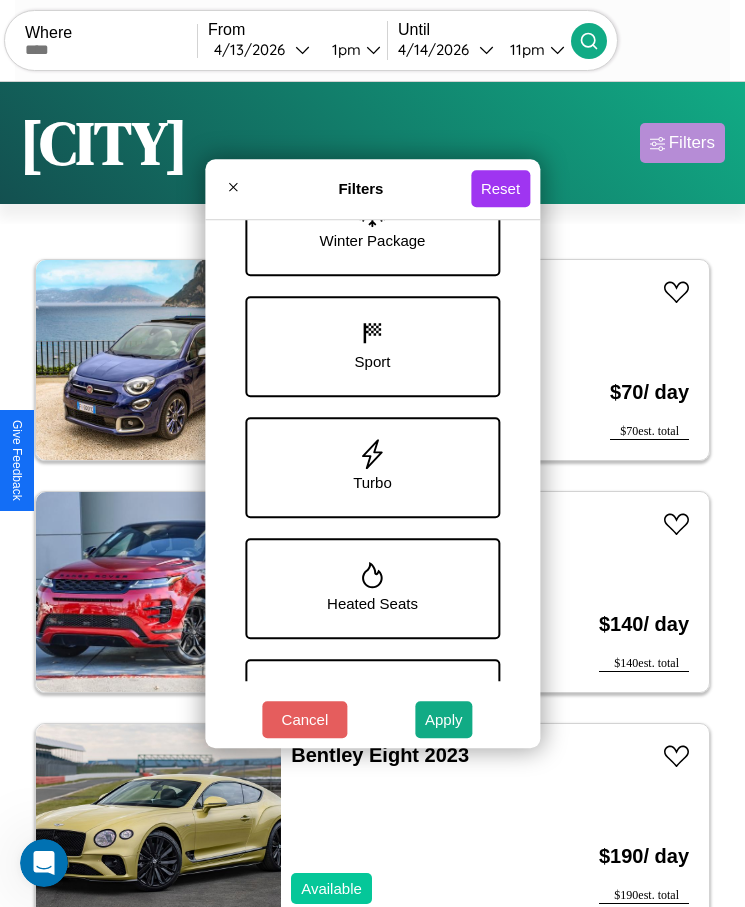 scroll, scrollTop: 815, scrollLeft: 0, axis: vertical 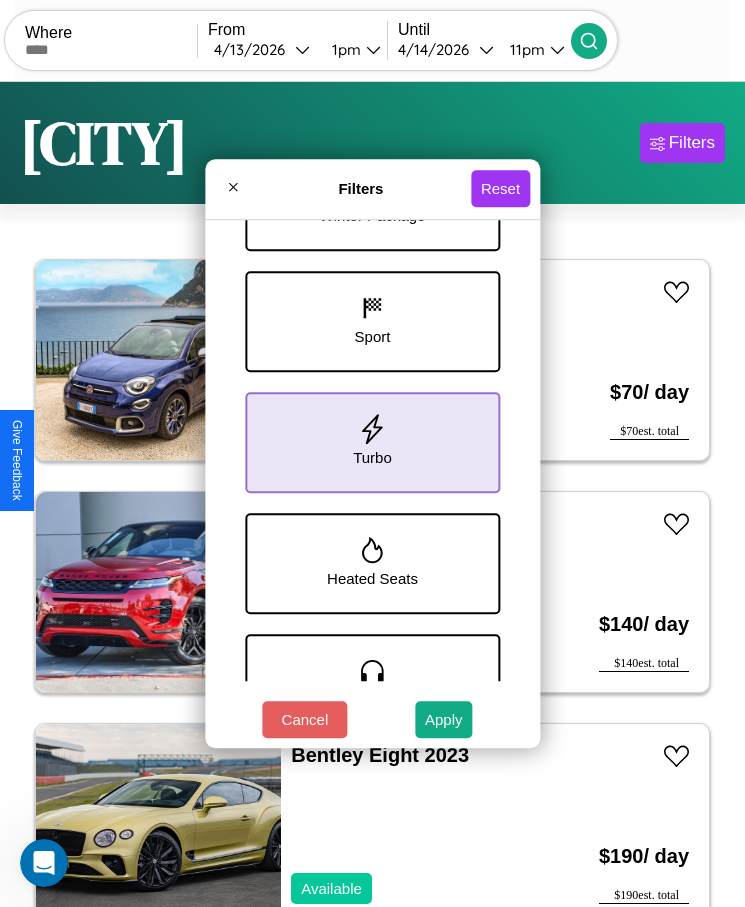 click 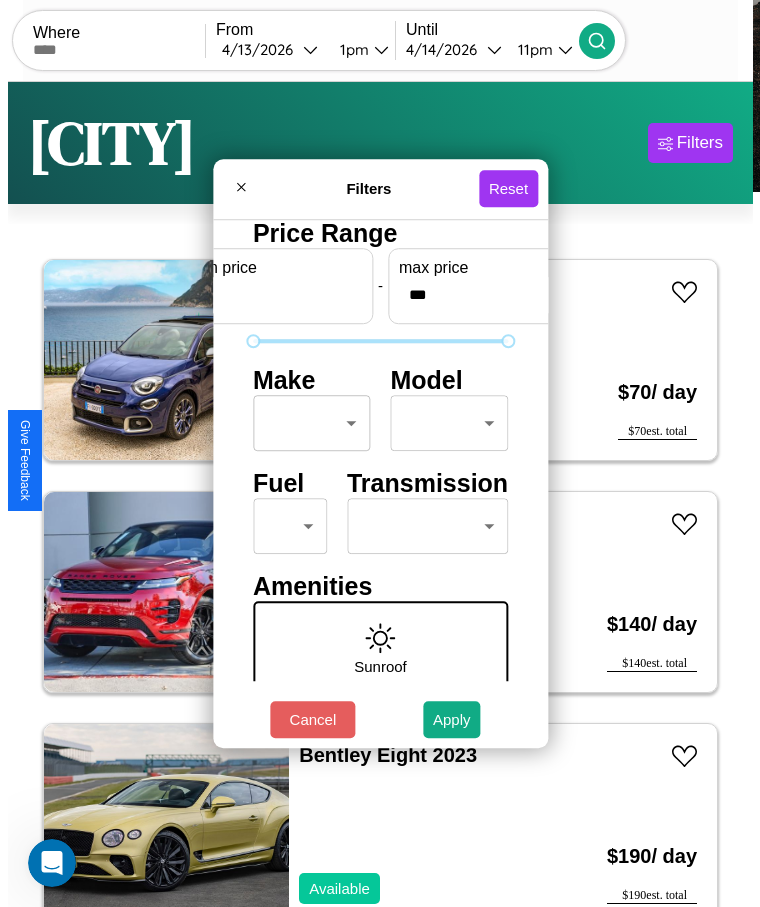 scroll, scrollTop: 0, scrollLeft: 0, axis: both 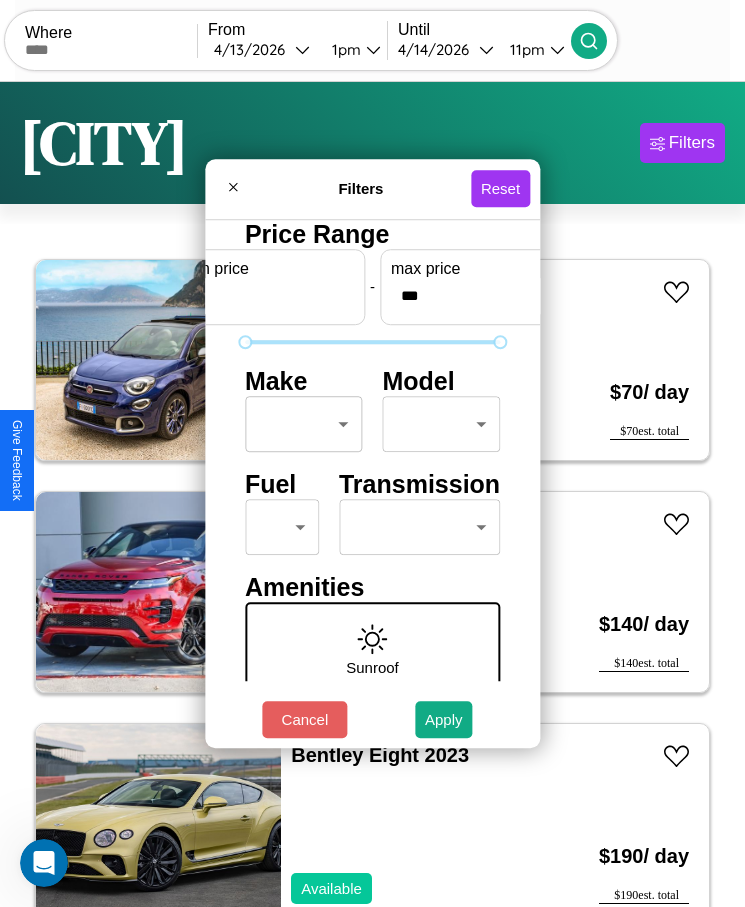 click on "CarGo Where From [MONTH] / [DAY] / [YEAR] [TIME] Until [MONTH] / [DAY] / [YEAR] [TIME] Become a Host Login Sign Up [CITY] Filters 162  cars in this area These cars can be picked up in this city. Fiat   Ducato   2016 Unavailable $ 70  / day $ 70  est. total Land Rover   New Range Rover   2018 Unavailable $ 140  / day $ 140  est. total Bentley   Eight   2023 Available $ 190  / day $ 190  est. total Mazda   Mazda3   2020 Unavailable $ 120  / day $ 120  est. total Dodge   ST.REGIS   2014 Unavailable $ 120  / day $ 120  est. total Volvo   B12R   2023 Unavailable $ 200  / day $ 200  est. total GMC   Cutaway Chassis   2022 Available $ 120  / day $ 120  est. total Chrysler   Grand Voyager   2014 Available $ 50  / day $ 50  est. total Jaguar   XJ6   2011 Unavailable $ 180  / day $ 180  est. total Bentley   Flying Spur   2018 Available $ 170  / day $ 170  est. total Mercedes   EQB-Class   2022 Available $ 100  / day $ 100  est. total Honda   TRX500 (Rubicon)   2021 Available $ 200  / day $ 200  est. total Lexus   GS   2017 Available $ 140 $ 140" at bounding box center (372, 478) 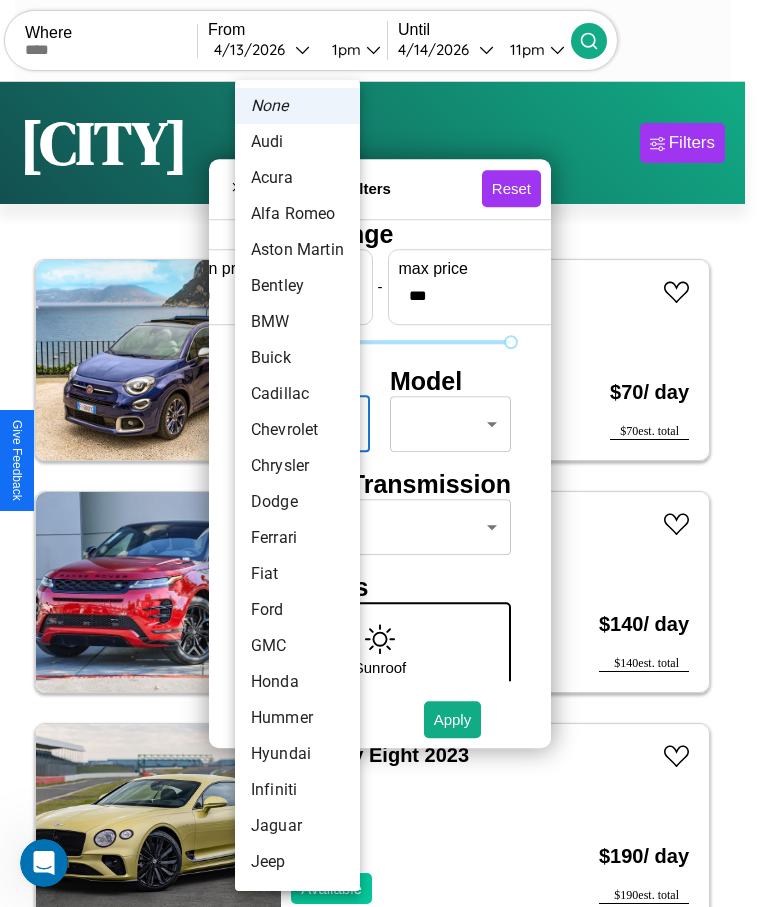 click on "Audi" at bounding box center [297, 142] 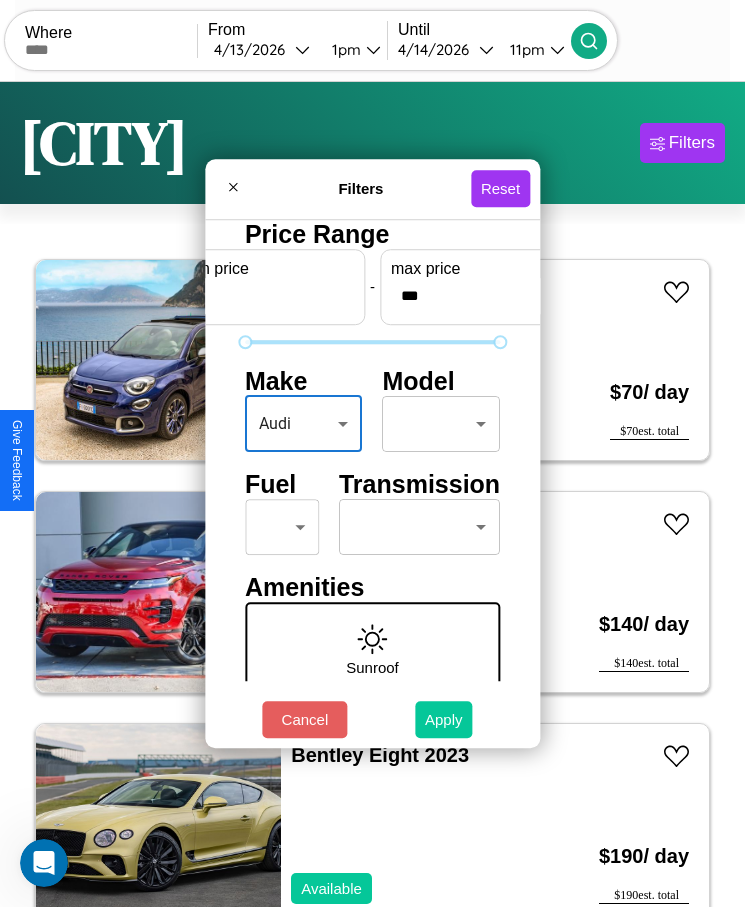 click on "Apply" at bounding box center [444, 719] 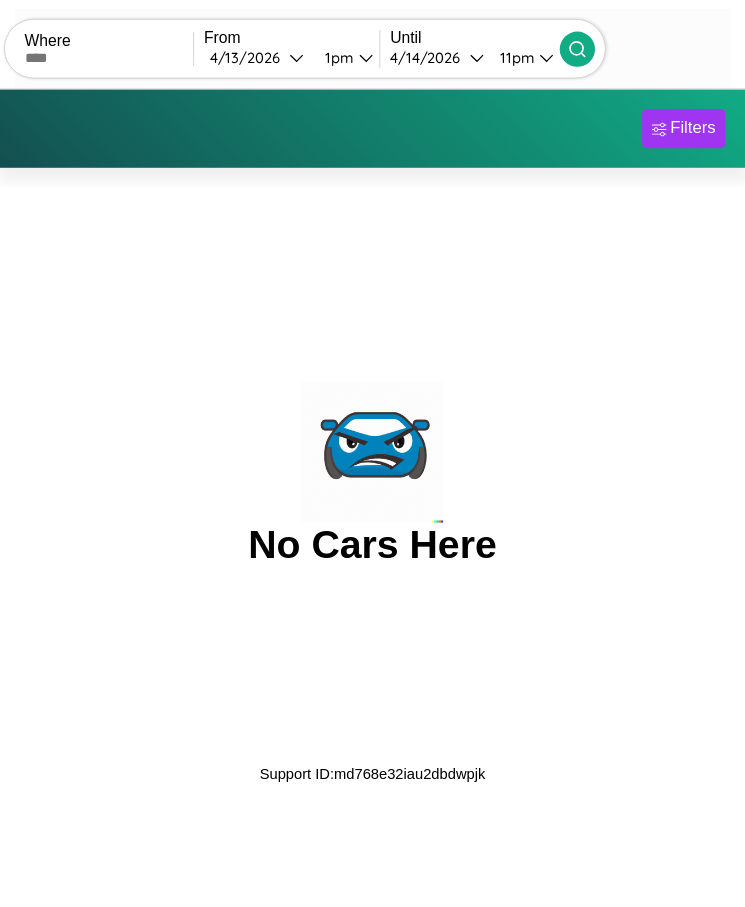 scroll, scrollTop: 0, scrollLeft: 0, axis: both 